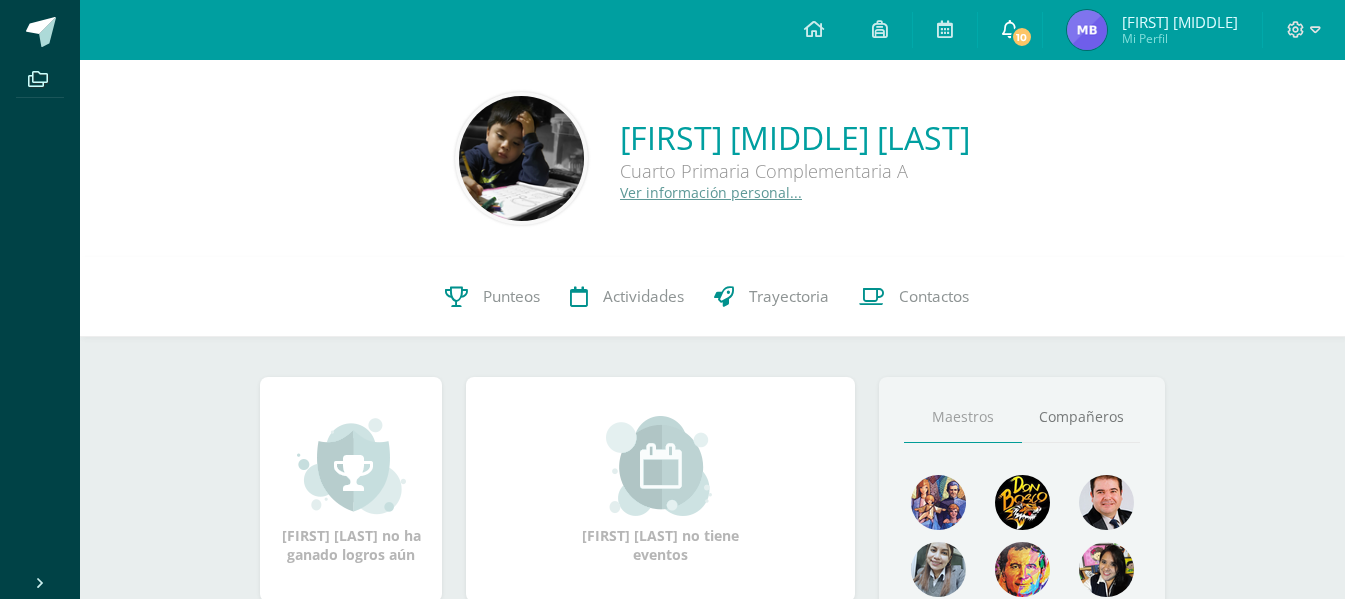 scroll, scrollTop: 0, scrollLeft: 0, axis: both 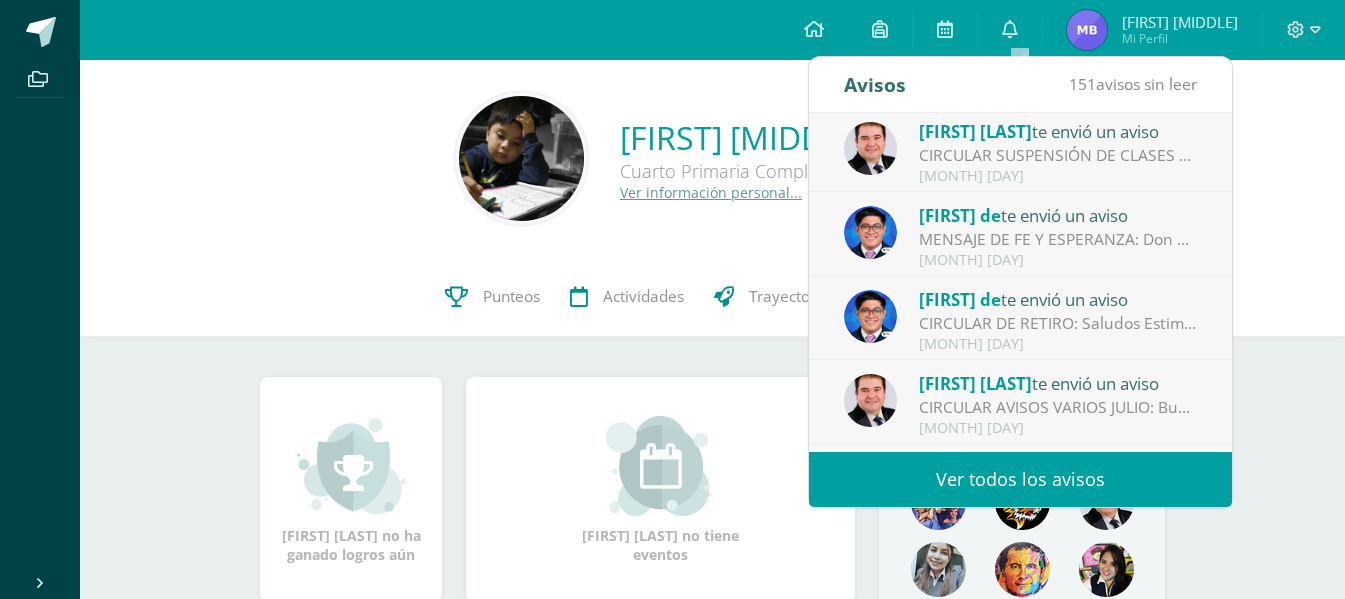 click on "151
avisos sin leer" at bounding box center (1133, 84) 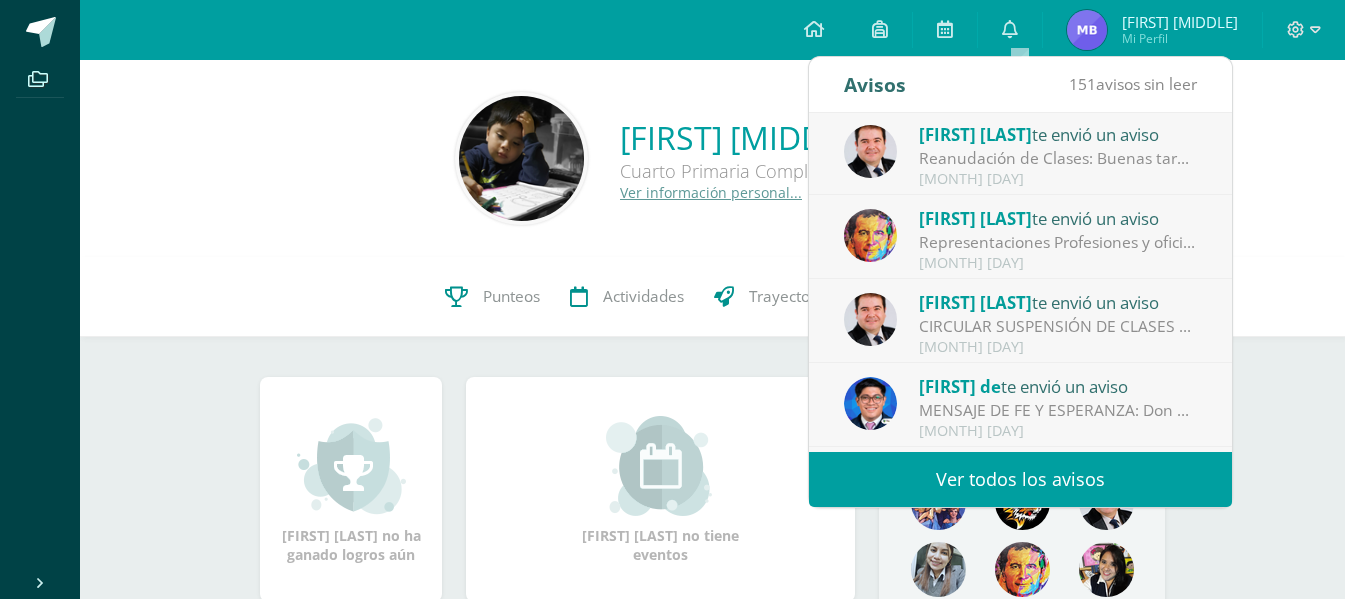 scroll, scrollTop: 0, scrollLeft: 0, axis: both 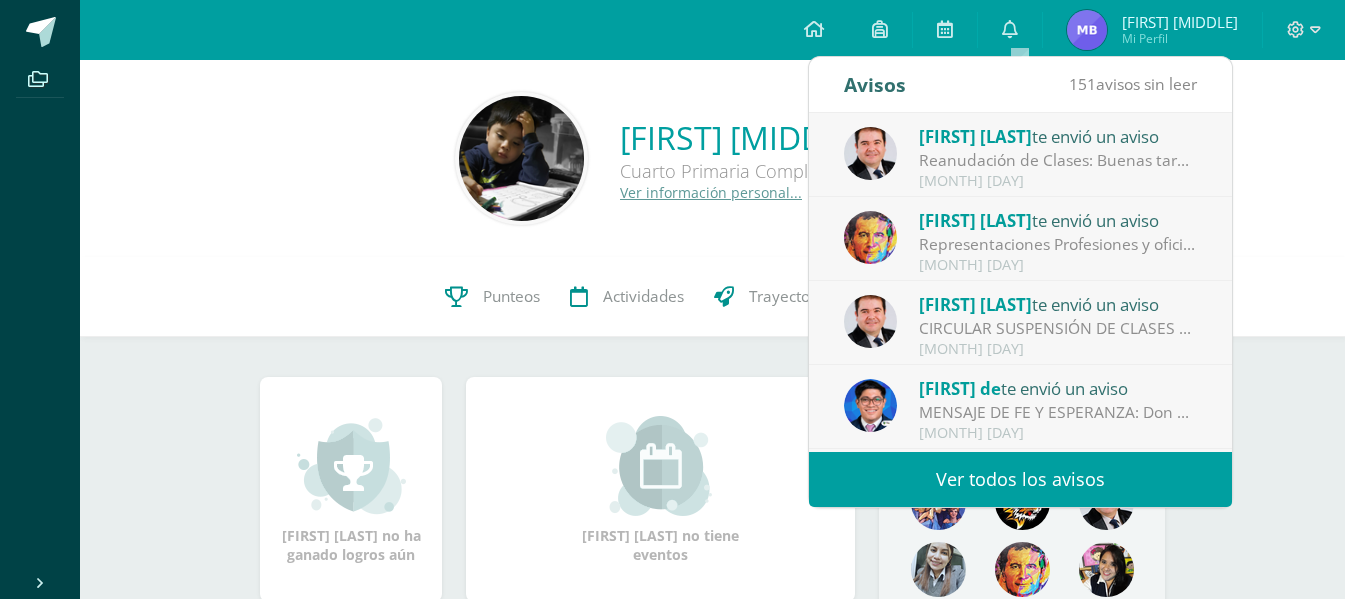 drag, startPoint x: 1194, startPoint y: 358, endPoint x: 1280, endPoint y: 357, distance: 86.00581 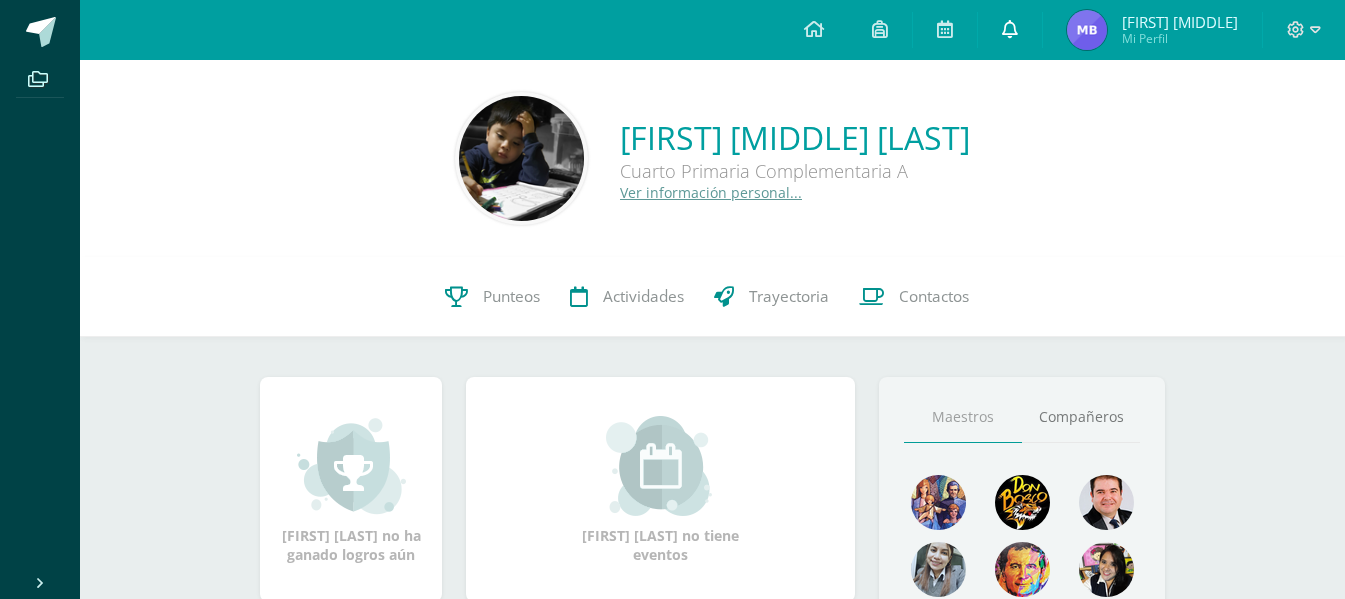 click on "0" at bounding box center [1010, 30] 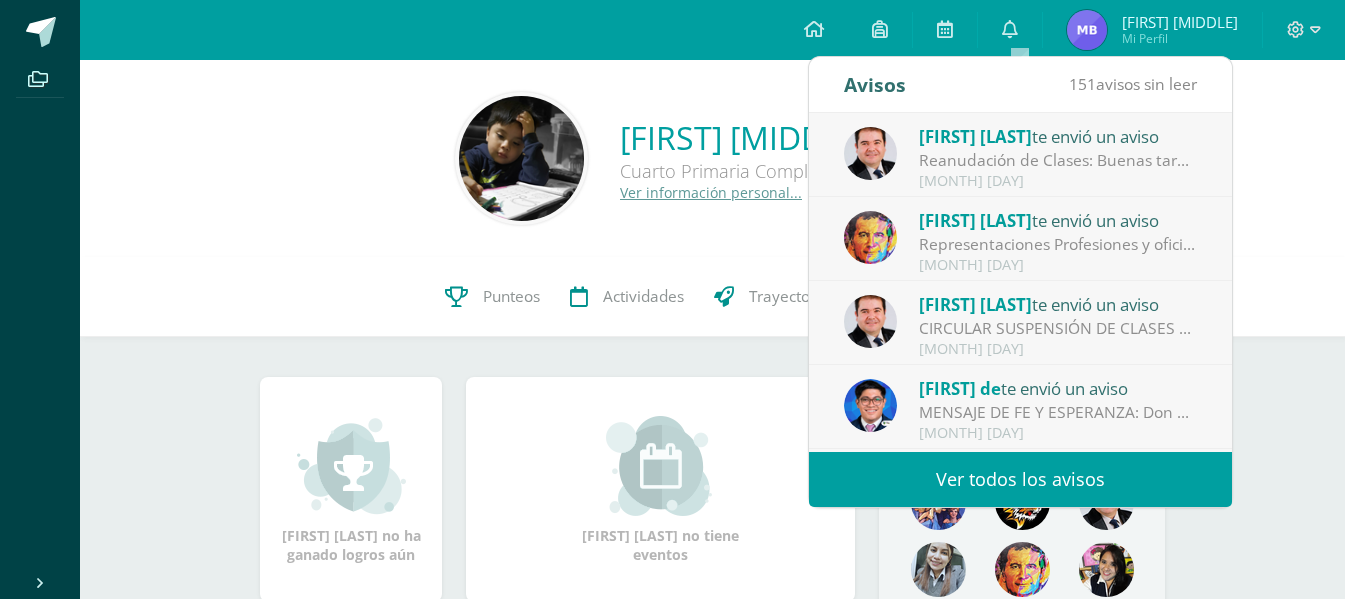 click on "Ver todos los avisos" at bounding box center [1020, 479] 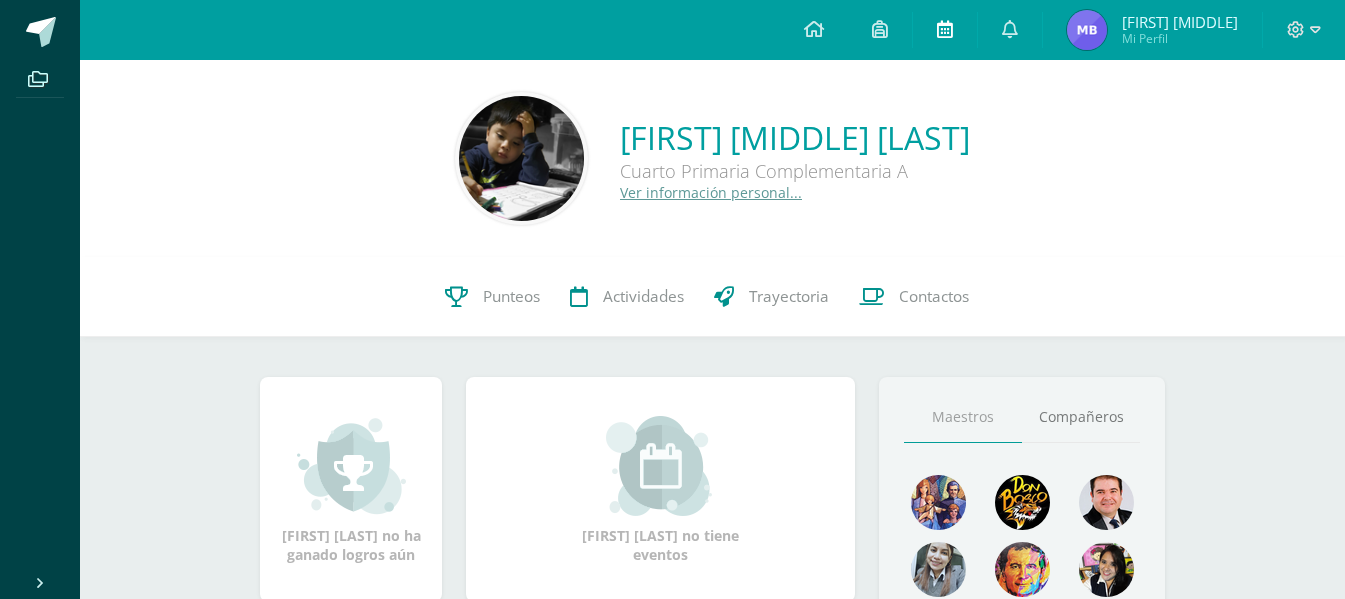 click at bounding box center (945, 29) 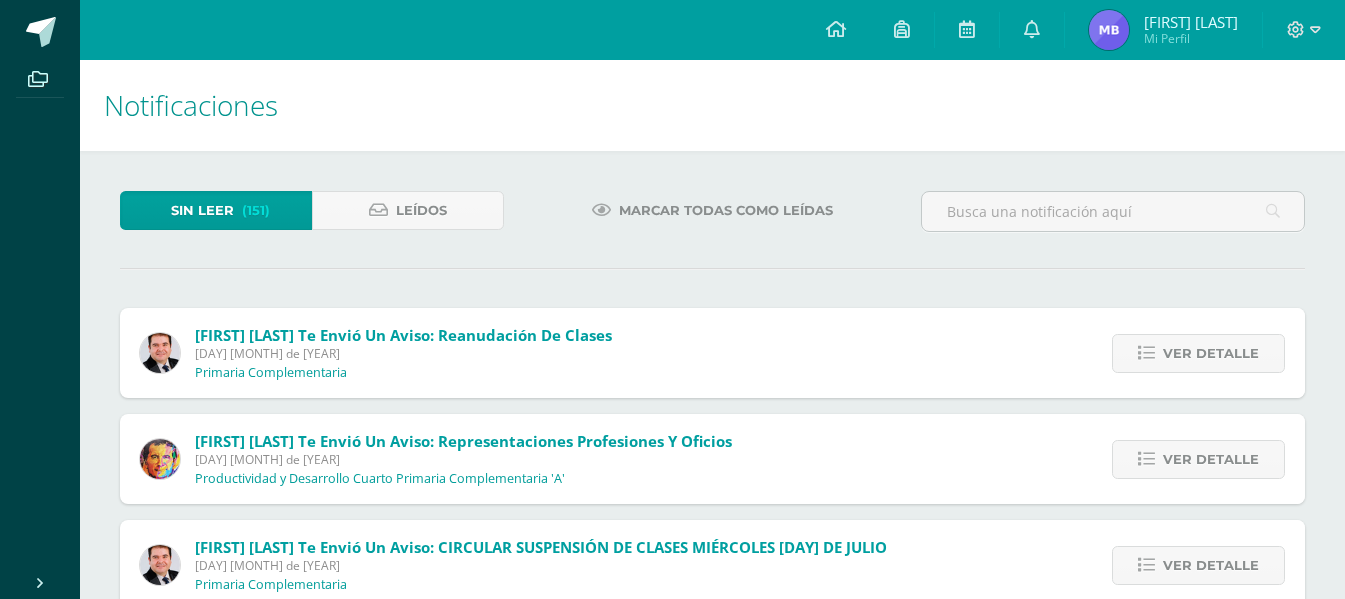 scroll, scrollTop: 0, scrollLeft: 0, axis: both 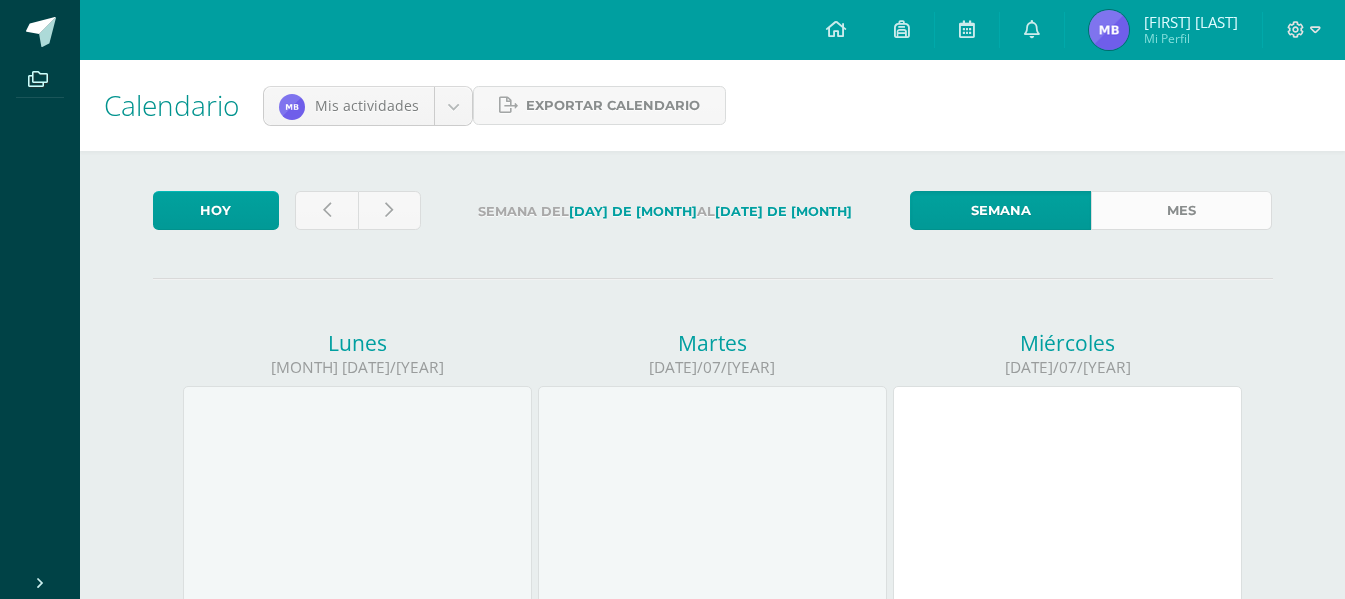 click on "Mes" at bounding box center [1181, 210] 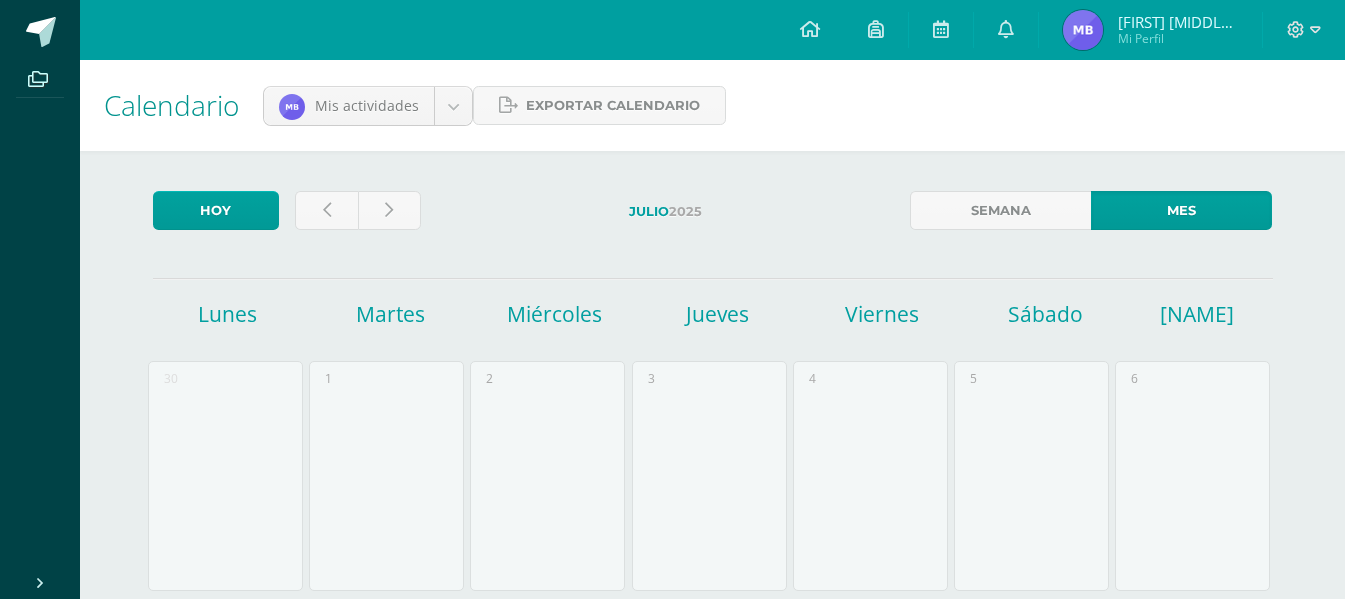 scroll, scrollTop: 0, scrollLeft: 0, axis: both 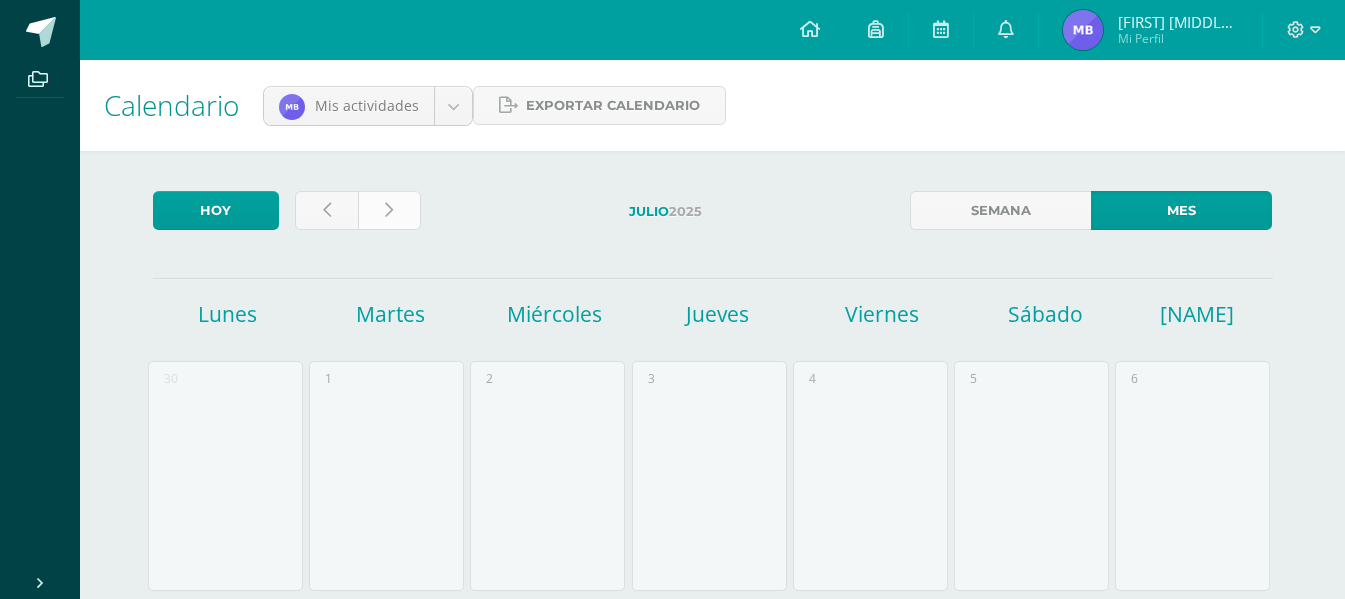 click at bounding box center [389, 210] 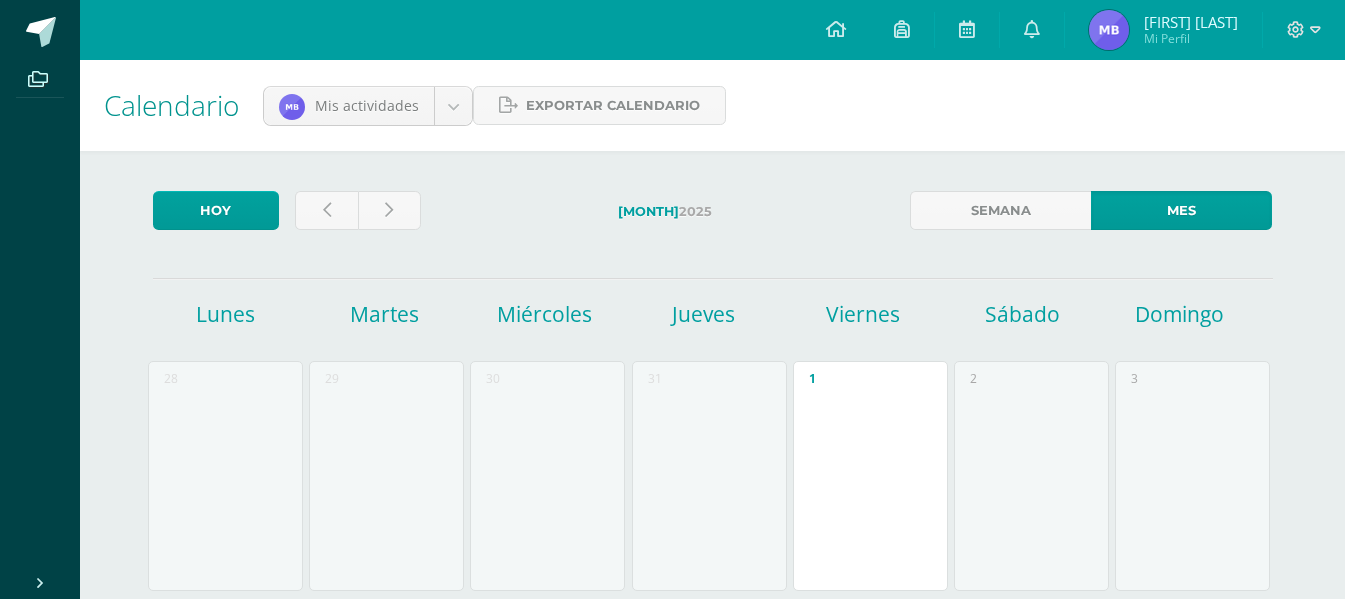 scroll, scrollTop: 0, scrollLeft: 0, axis: both 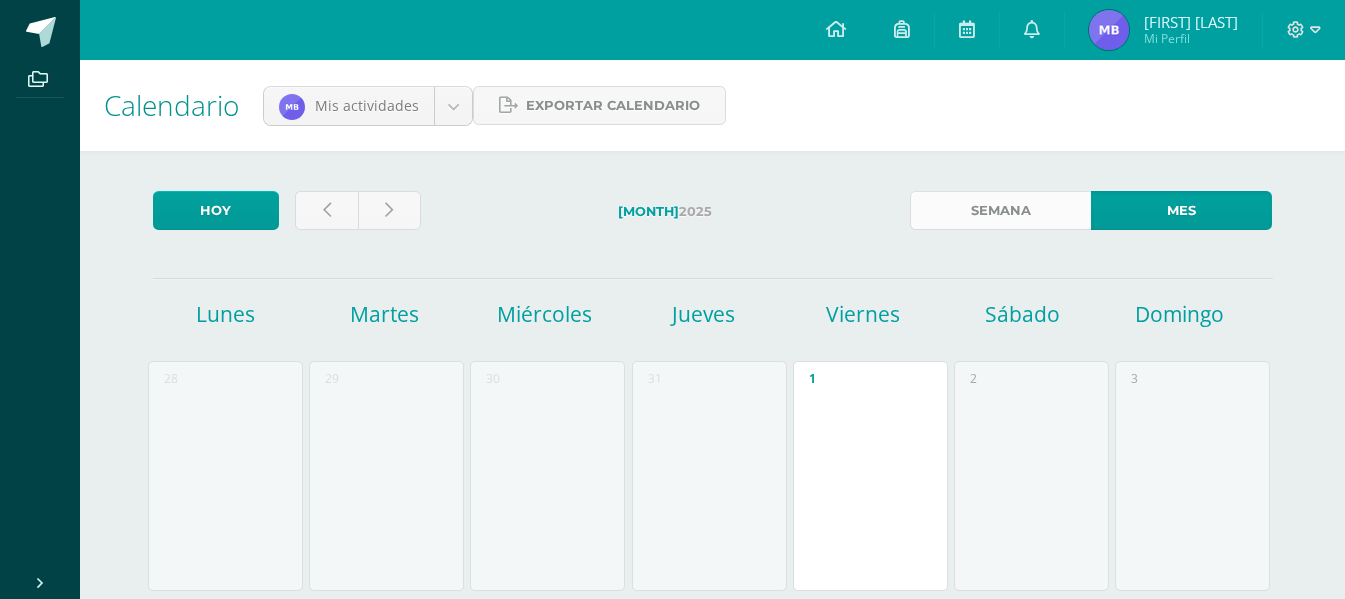 click on "Semana" at bounding box center (1000, 210) 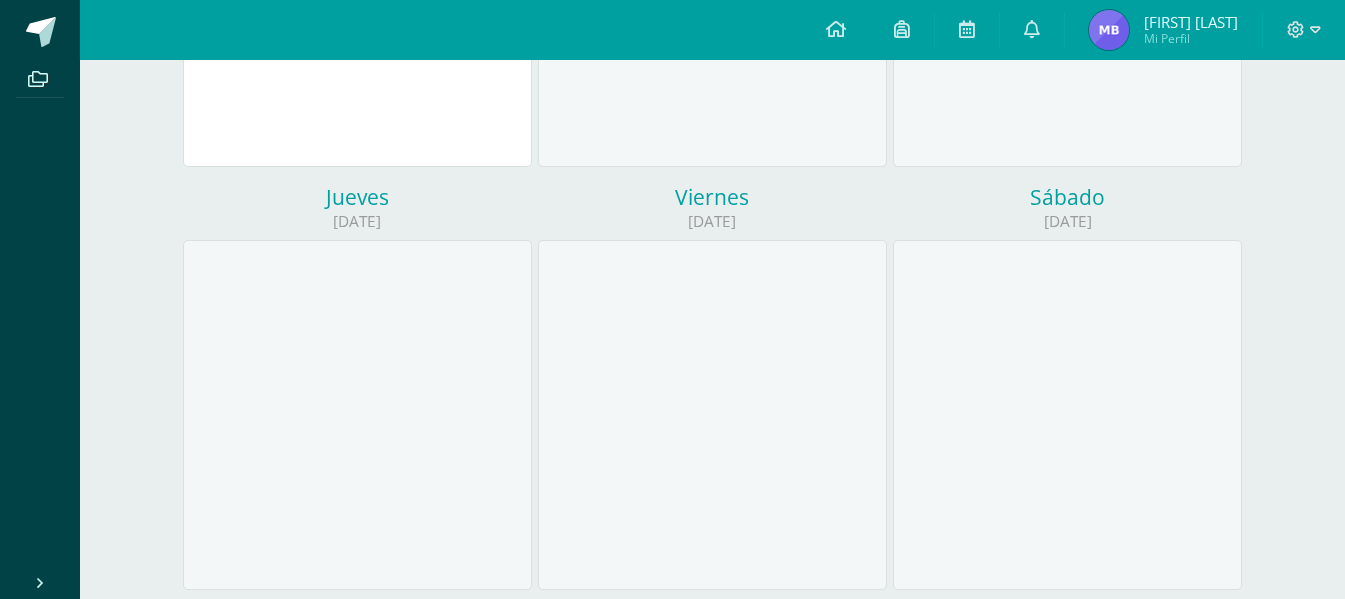 scroll, scrollTop: 69, scrollLeft: 0, axis: vertical 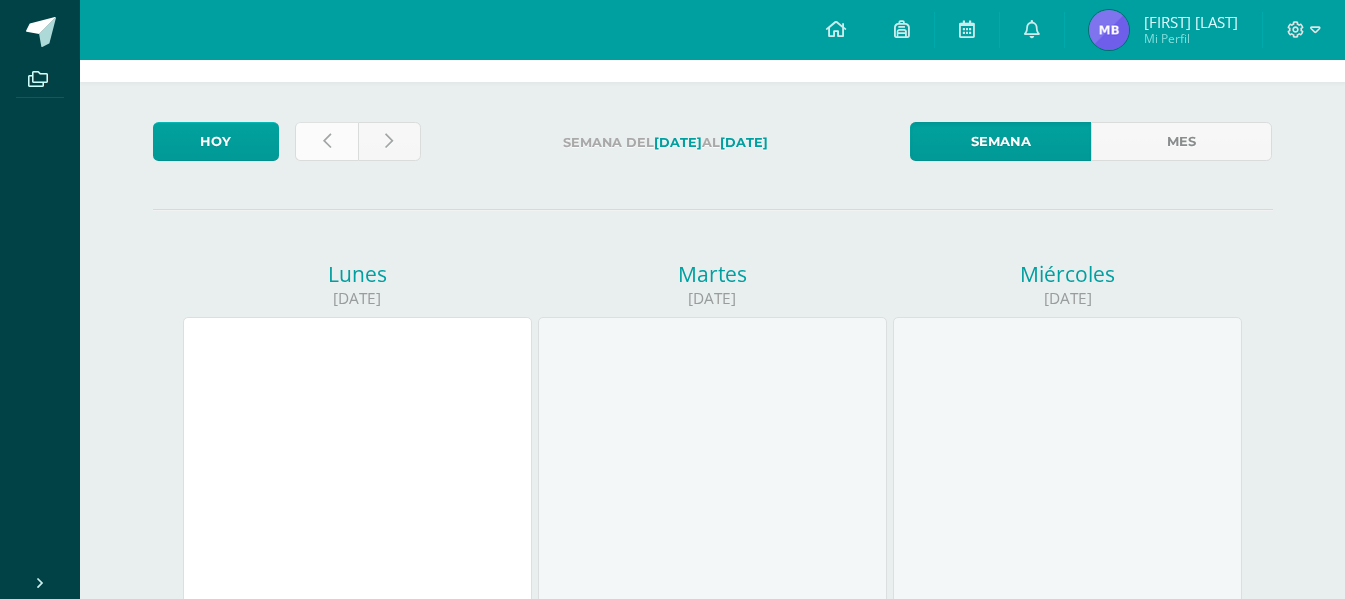 click at bounding box center (326, 141) 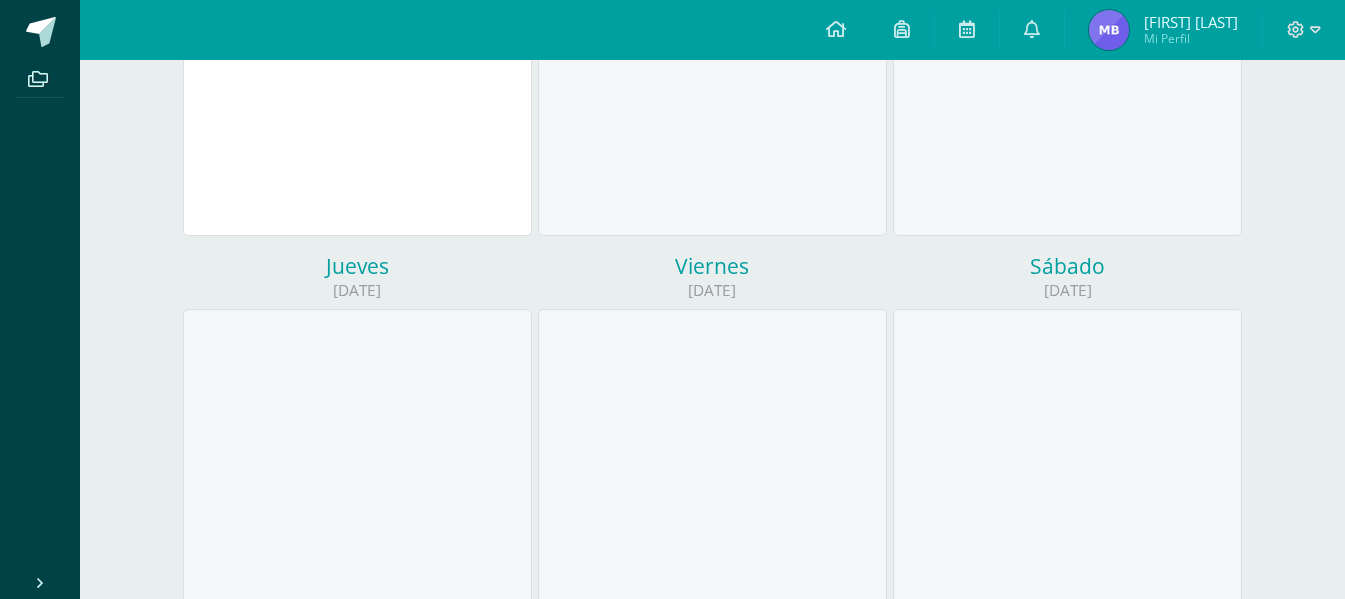 scroll, scrollTop: 0, scrollLeft: 0, axis: both 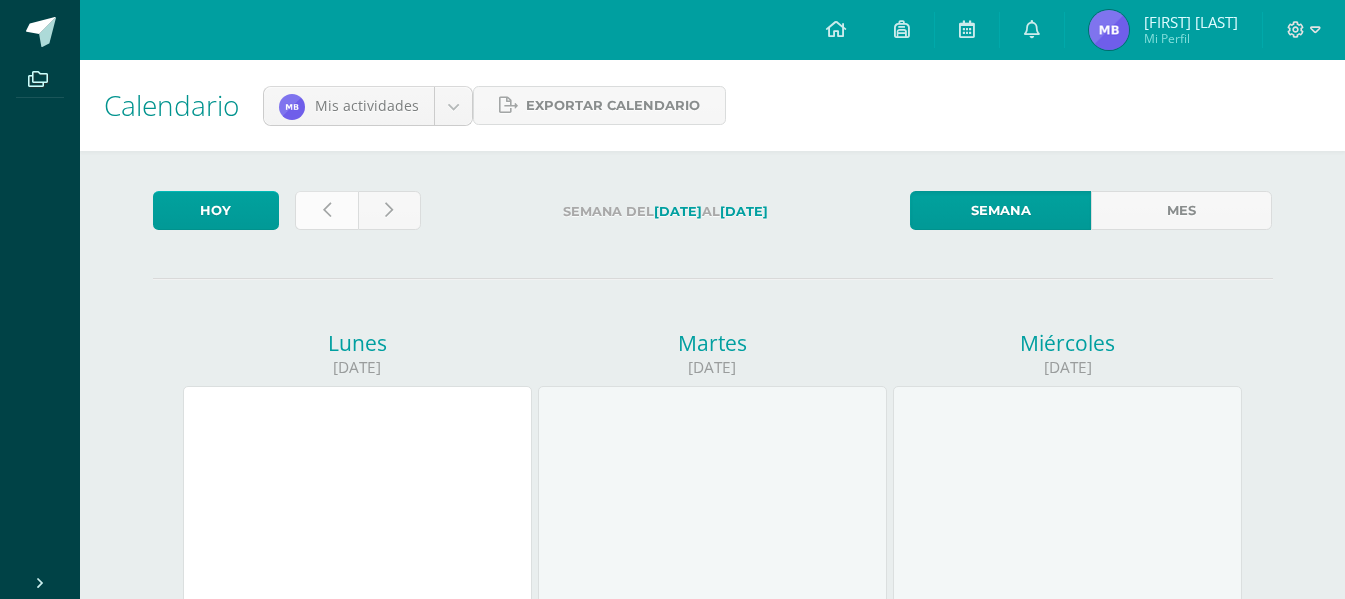 click at bounding box center [326, 210] 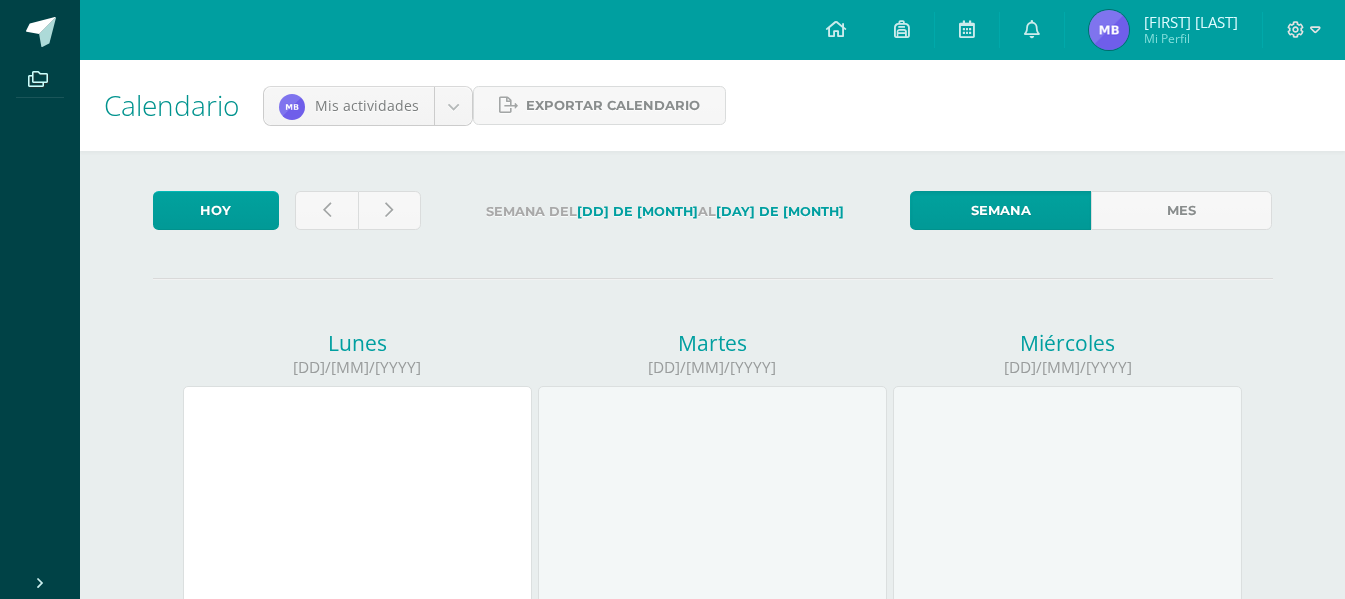 scroll, scrollTop: 0, scrollLeft: 0, axis: both 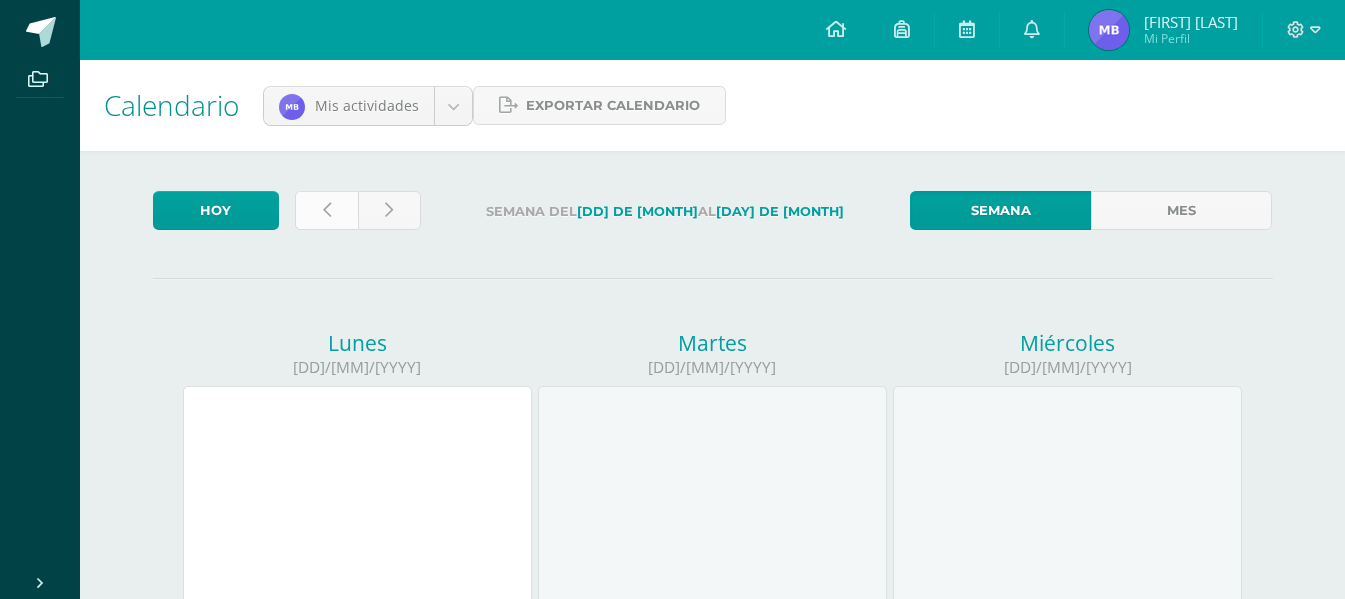 click at bounding box center [326, 210] 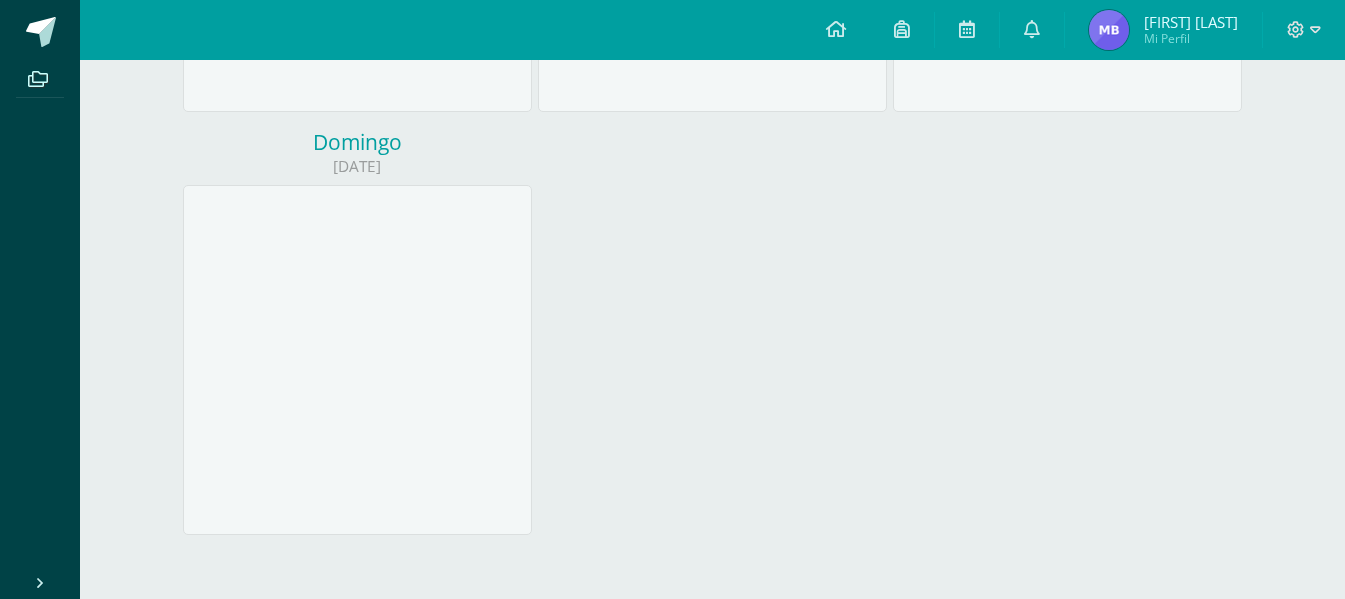 scroll, scrollTop: 1069, scrollLeft: 0, axis: vertical 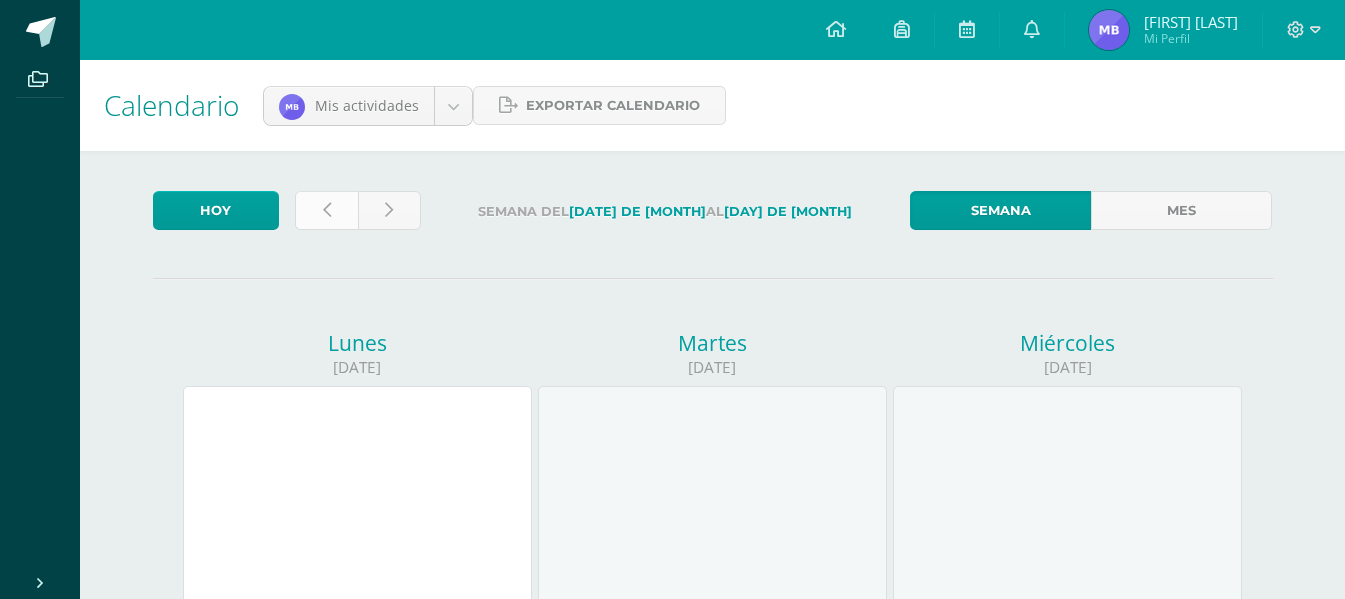 click at bounding box center [327, 210] 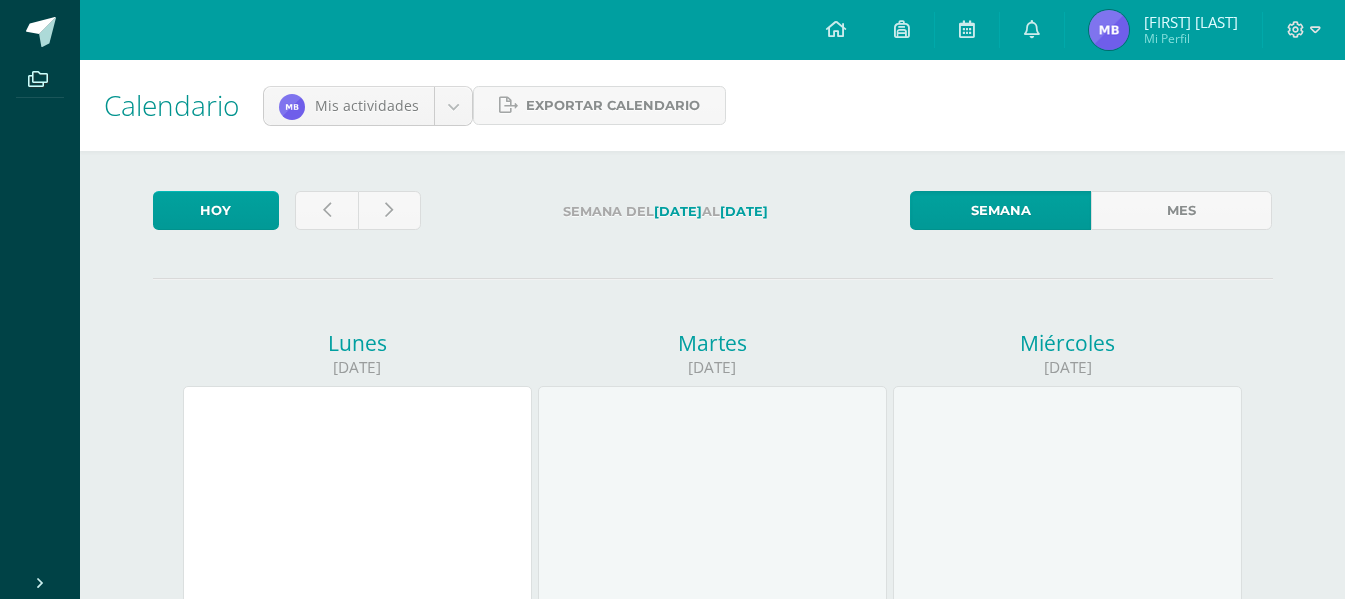 scroll, scrollTop: 0, scrollLeft: 0, axis: both 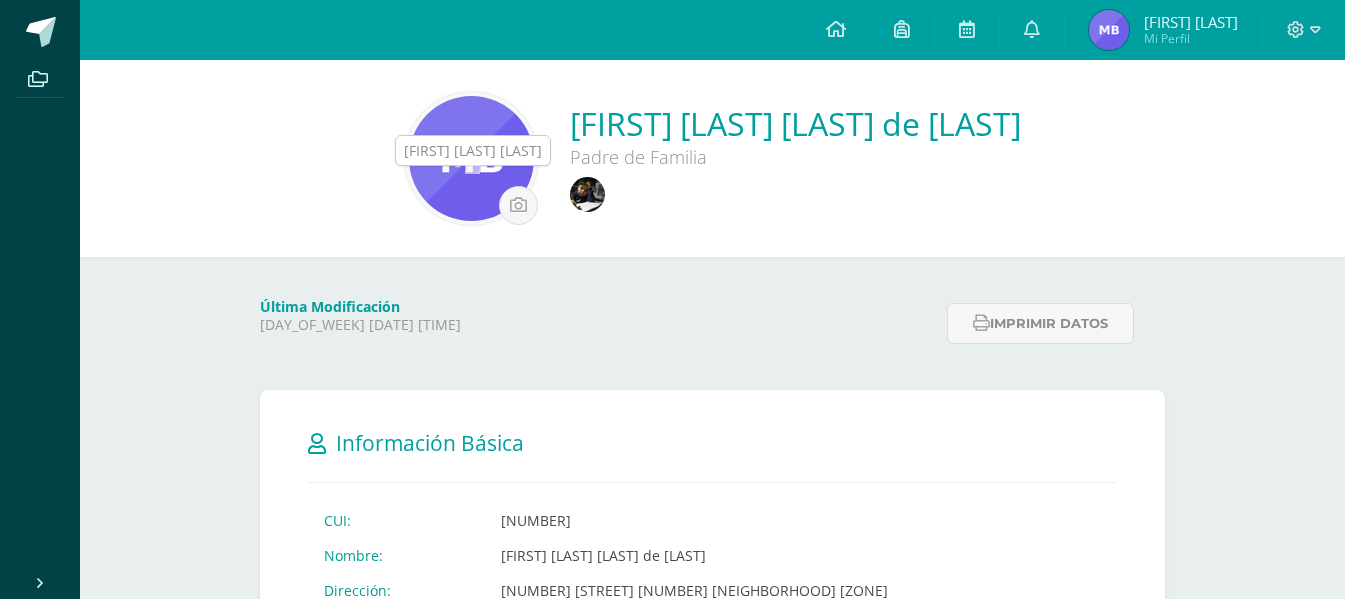 click at bounding box center [587, 194] 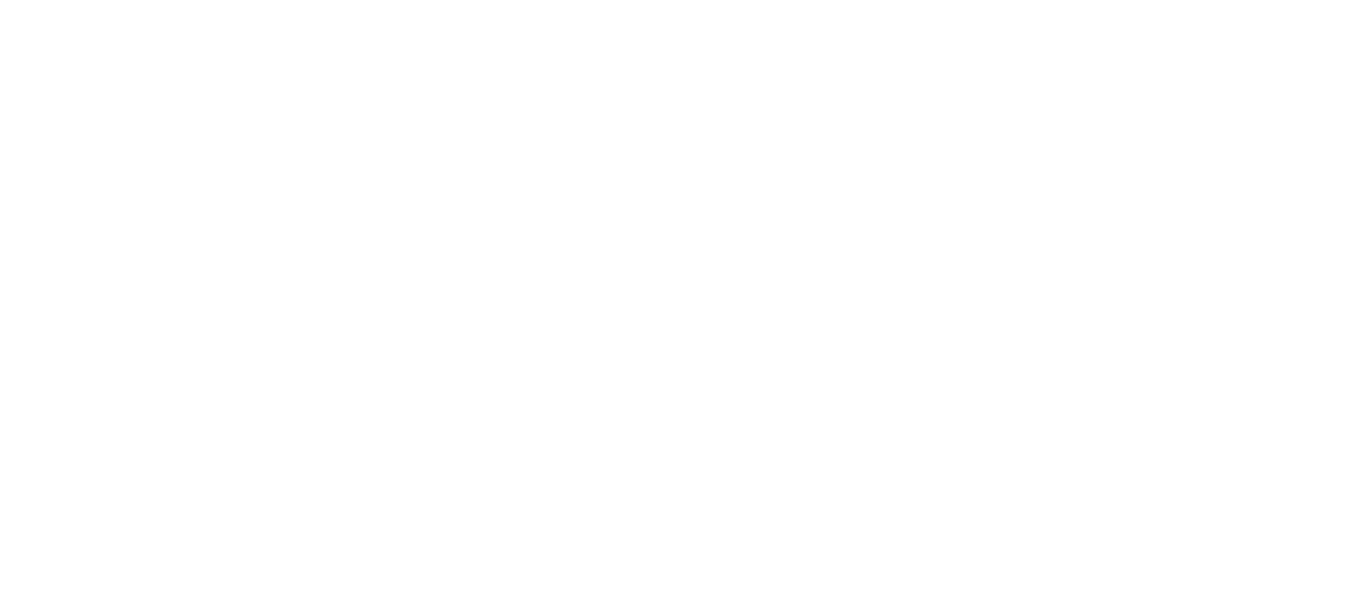 scroll, scrollTop: 0, scrollLeft: 0, axis: both 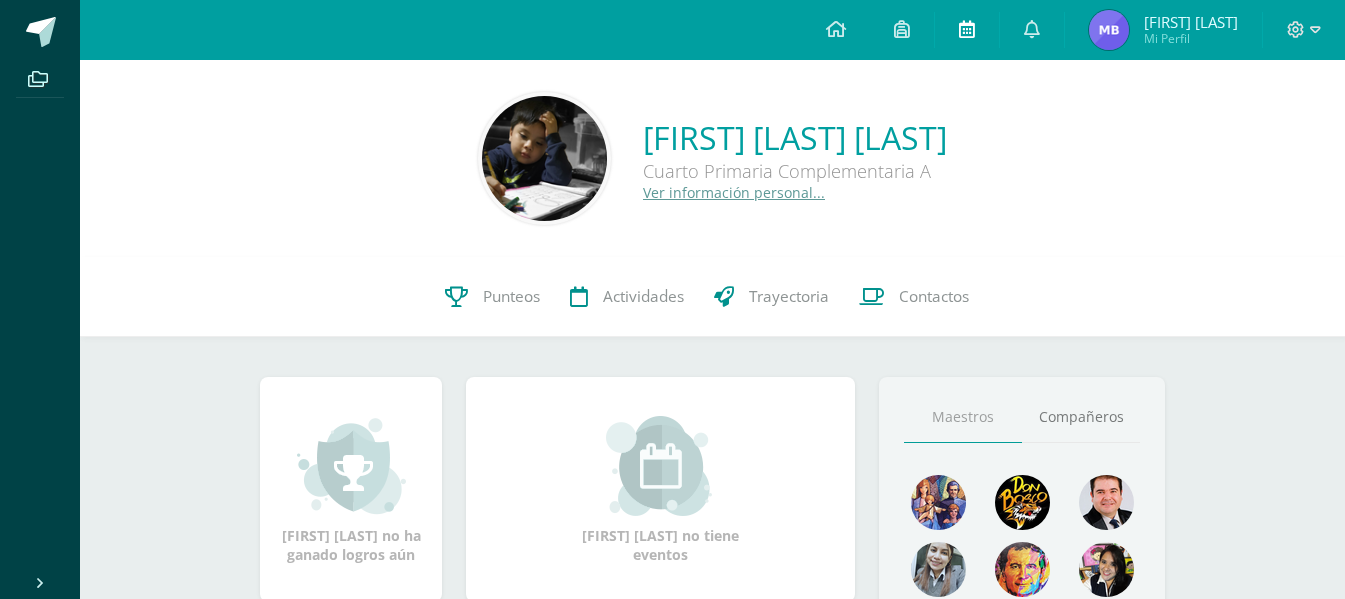 click at bounding box center (967, 30) 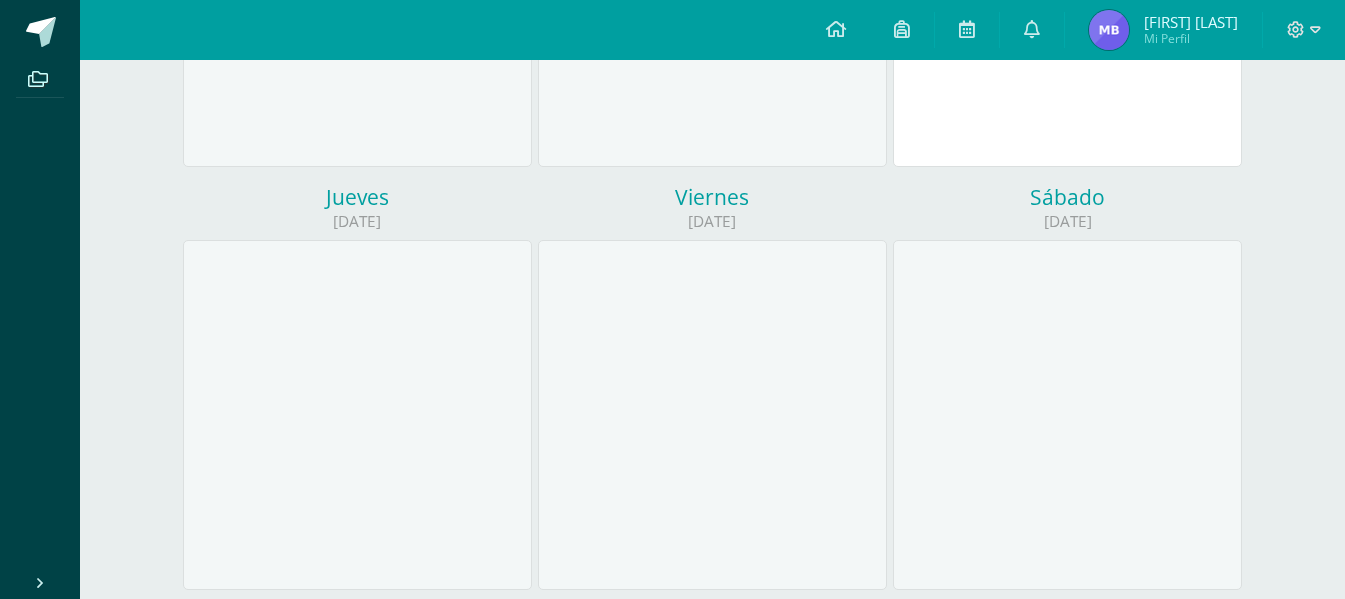 scroll, scrollTop: 0, scrollLeft: 0, axis: both 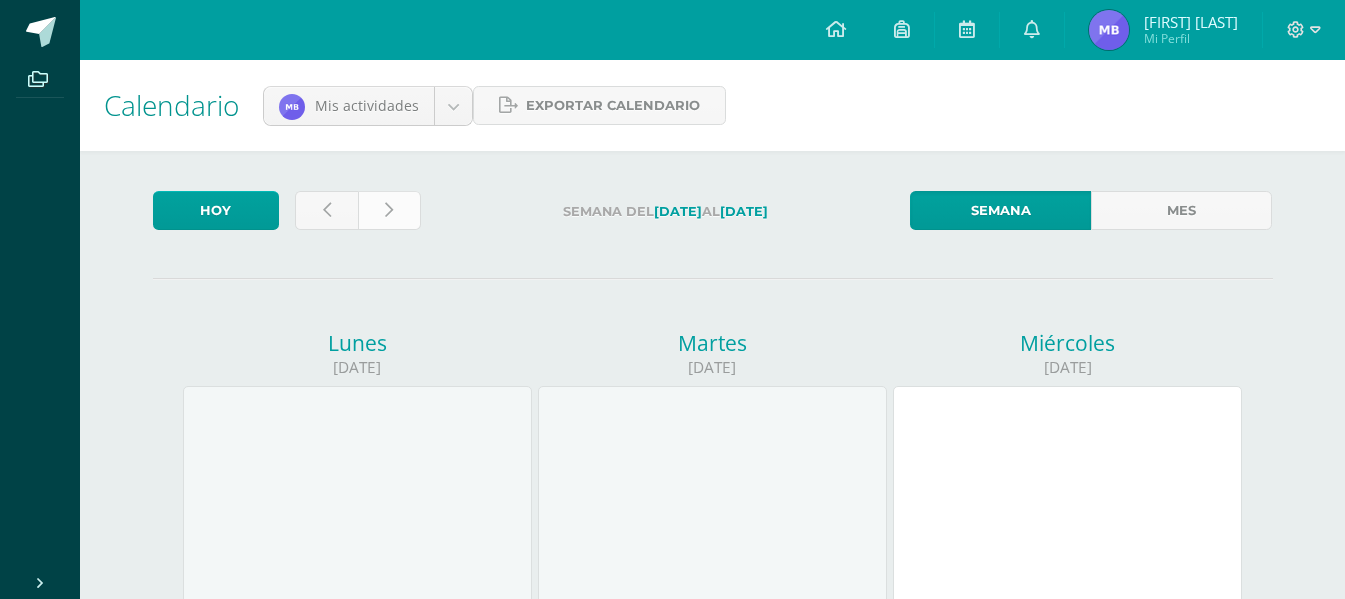click at bounding box center (389, 210) 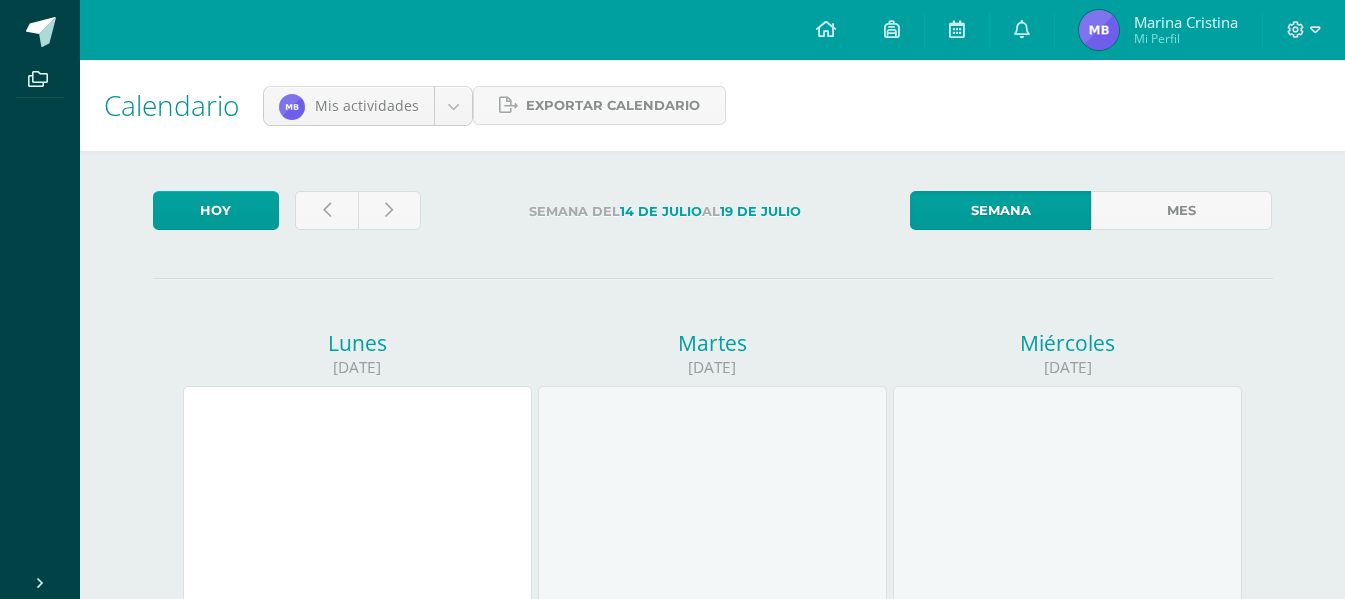 scroll, scrollTop: 0, scrollLeft: 0, axis: both 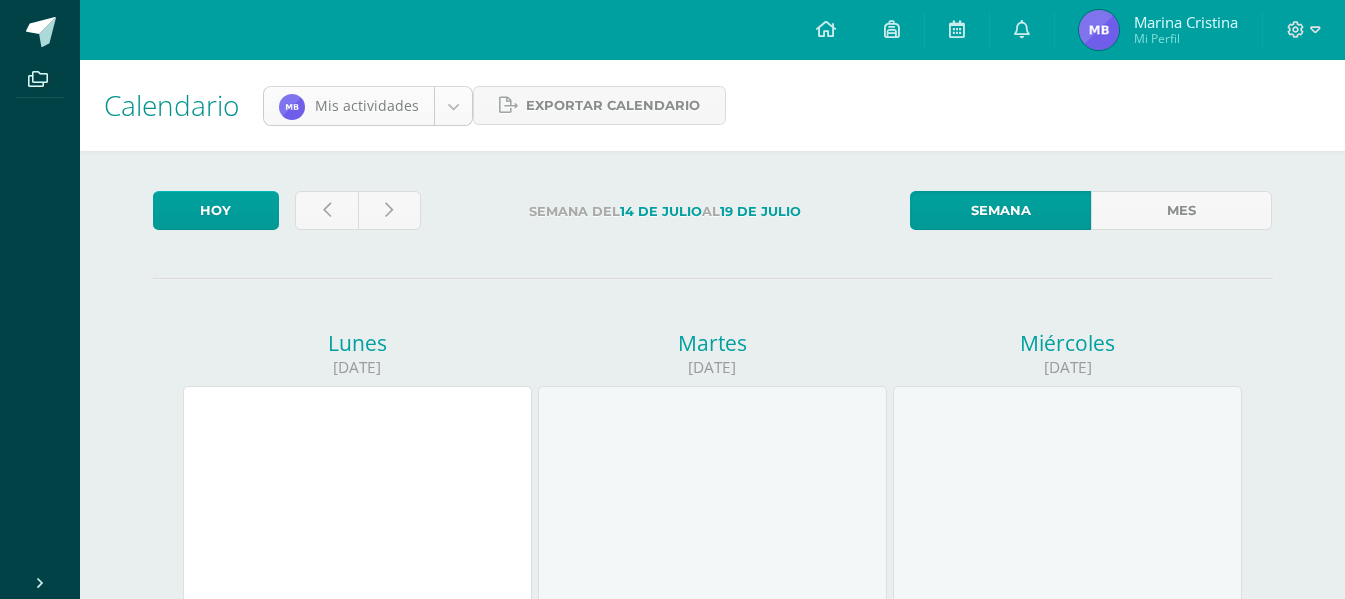 click on "Archivos Cerrar panel  Configuración
Cerrar sesión
Marina Cristina
Mi Perfil Avisos
151
avisos sin leer
Avisos Carlos Del  te envió un aviso
Reanudación de Clases:
Buenas tardes estimados Padres y Madres de familia
Mañana Jueves 10 de julio retomamos nuestras actividades escolares con normalidad.
Adjunto el comunicado del MINEDUC.
Saludos cordiales
Julio 09
Sibyl Hernández  te envió un aviso
Representaciones Profesiones y oficios:
Buenos días
Gusto de saludarlos, debido a las disposiciones presidenciales al no presentarnos el día hoy, las representaciones se realizarán en las siguientes fechas:
Cuarto A-C: jueves 10 de julio
Cuarto B: lunes 14 de julio
Así mismo les recuerdo que el viernes 11 tenemos la prueba corta de Comunicación y lenguaje.
Muchas gracias" at bounding box center [672, 834] 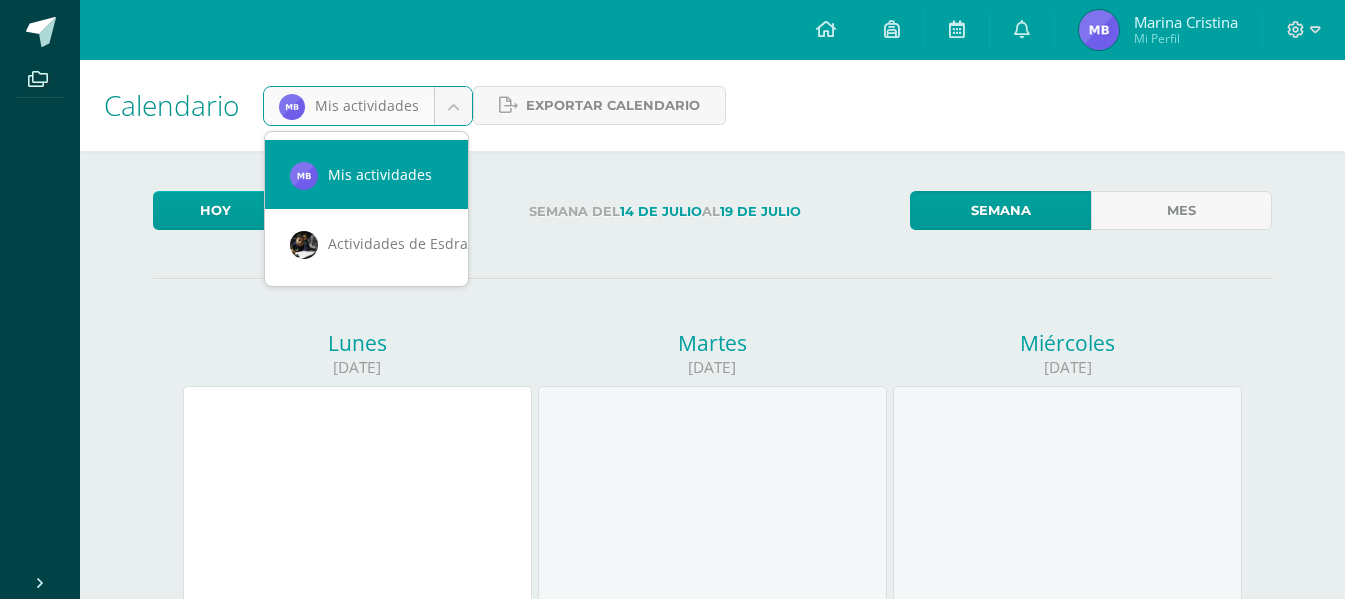 click on "Archivos Cerrar panel  Configuración
Cerrar sesión
Marina Cristina
Mi Perfil Avisos
151
avisos sin leer
Avisos Carlos Del  te envió un aviso
Reanudación de Clases:
Buenas tardes estimados Padres y Madres de familia
Mañana Jueves 10 de julio retomamos nuestras actividades escolares con normalidad.
Adjunto el comunicado del MINEDUC.
Saludos cordiales
Julio 09
Sibyl Hernández  te envió un aviso
Representaciones Profesiones y oficios:
Buenos días
Gusto de saludarlos, debido a las disposiciones presidenciales al no presentarnos el día hoy, las representaciones se realizarán en las siguientes fechas:
Cuarto A-C: jueves 10 de julio
Cuarto B: lunes 14 de julio
Así mismo les recuerdo que el viernes 11 tenemos la prueba corta de Comunicación y lenguaje.
Muchas gracias" at bounding box center (672, 834) 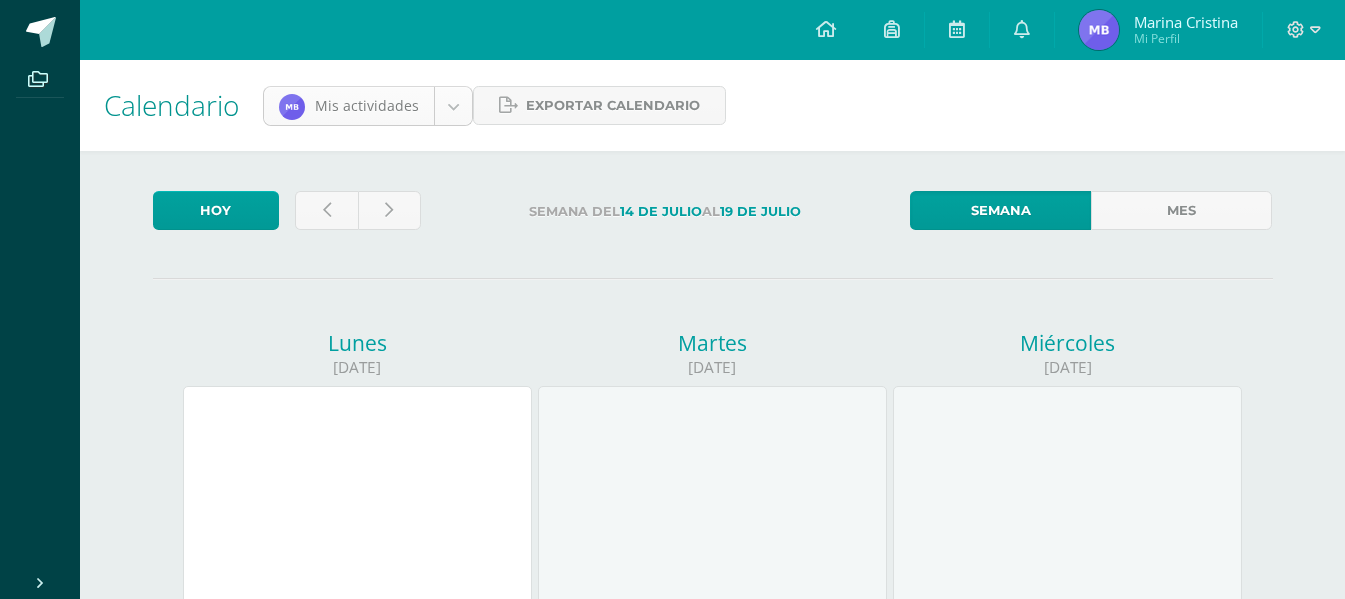 click on "Archivos Cerrar panel  Configuración
Cerrar sesión
Marina Cristina
Mi Perfil Avisos
151
avisos sin leer
Avisos Carlos Del  te envió un aviso
Reanudación de Clases:
Buenas tardes estimados Padres y Madres de familia
Mañana Jueves 10 de julio retomamos nuestras actividades escolares con normalidad.
Adjunto el comunicado del MINEDUC.
Saludos cordiales
Julio 09
Sibyl Hernández  te envió un aviso
Representaciones Profesiones y oficios:
Buenos días
Gusto de saludarlos, debido a las disposiciones presidenciales al no presentarnos el día hoy, las representaciones se realizarán en las siguientes fechas:
Cuarto A-C: jueves 10 de julio
Cuarto B: lunes 14 de julio
Así mismo les recuerdo que el viernes 11 tenemos la prueba corta de Comunicación y lenguaje.
Muchas gracias" at bounding box center [672, 834] 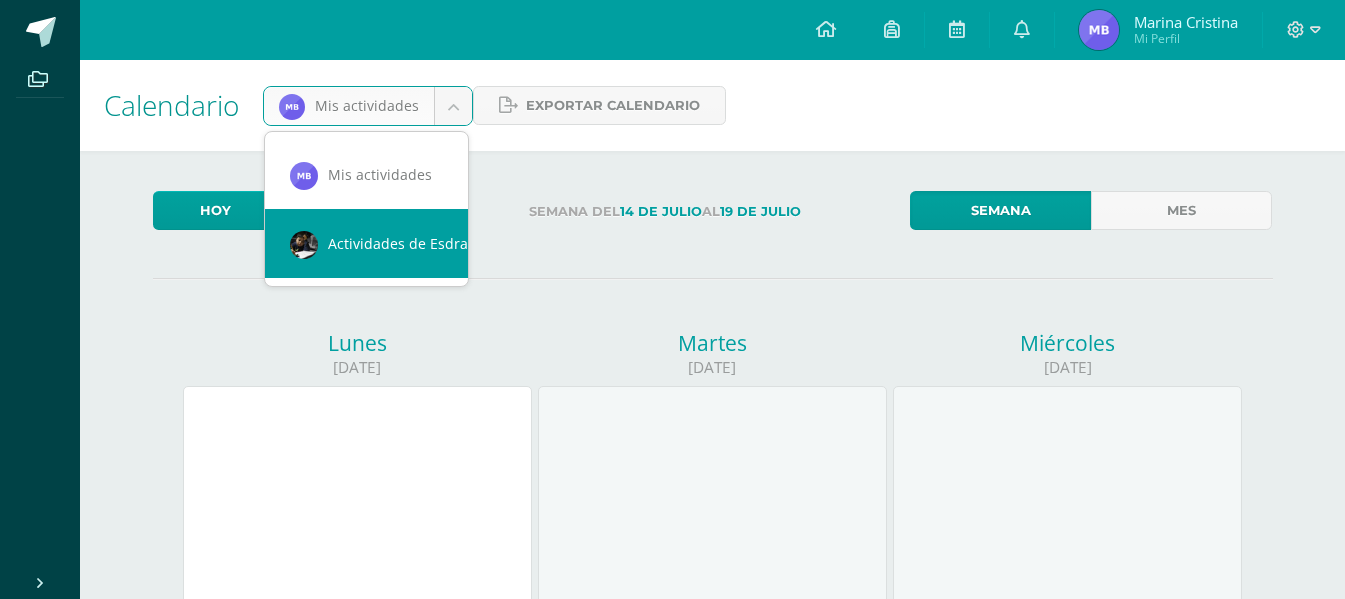 scroll, scrollTop: 0, scrollLeft: 0, axis: both 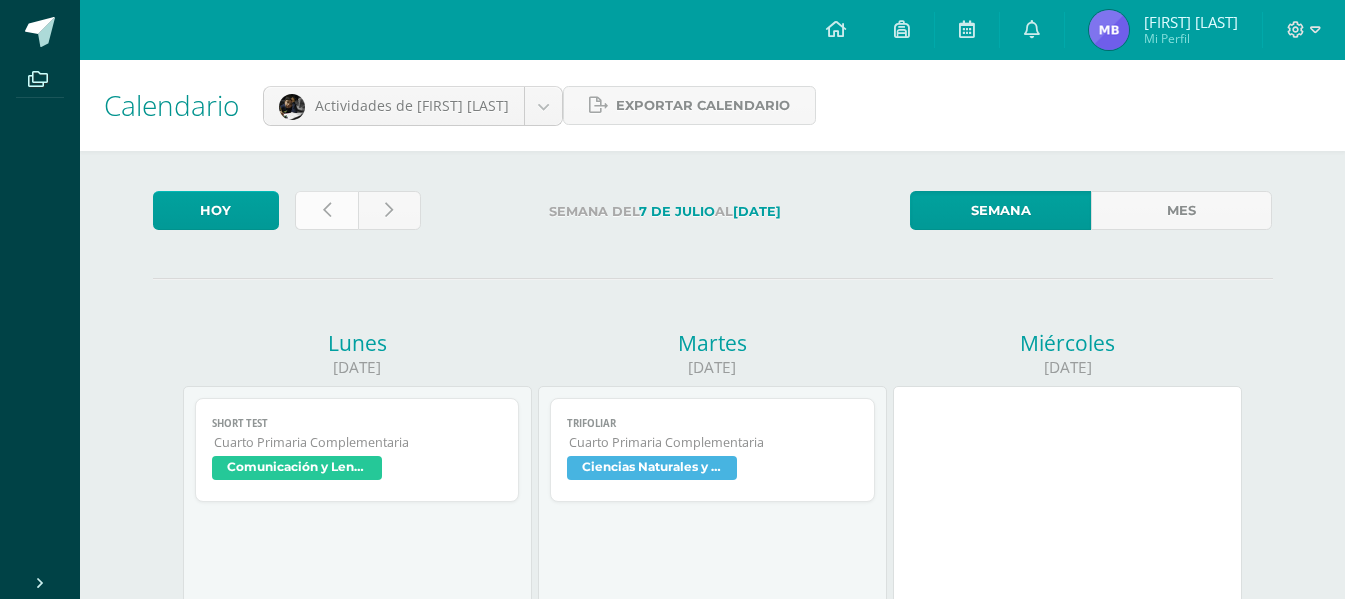 click at bounding box center (327, 210) 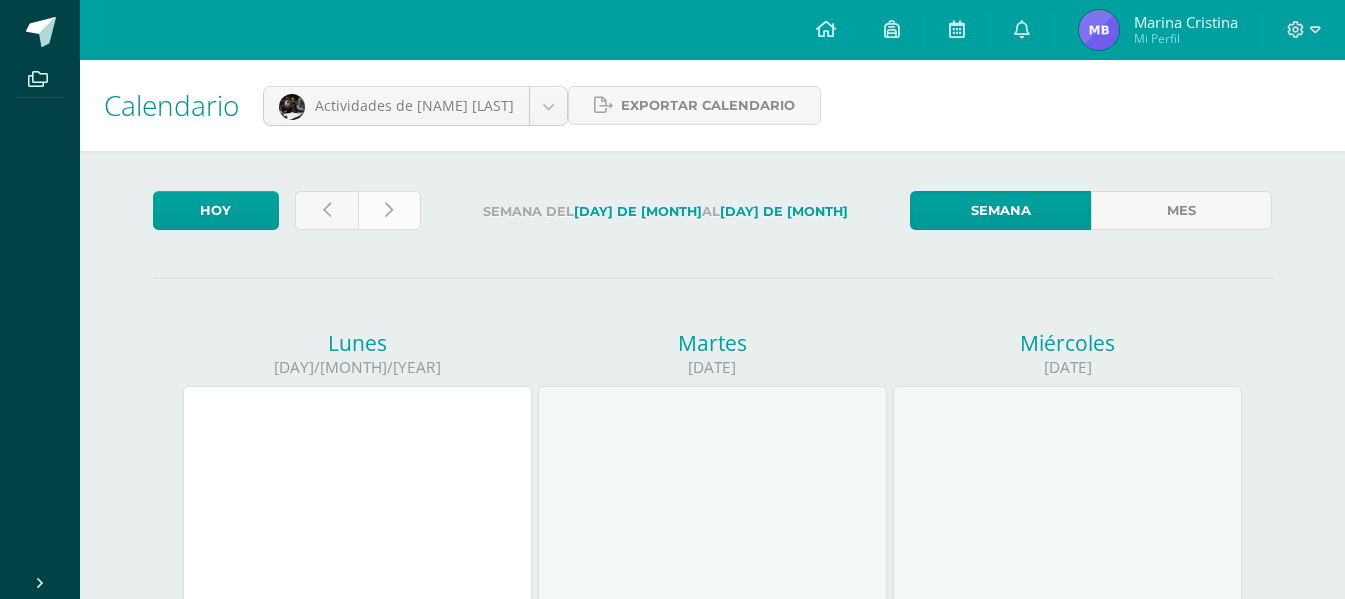 scroll, scrollTop: 0, scrollLeft: 0, axis: both 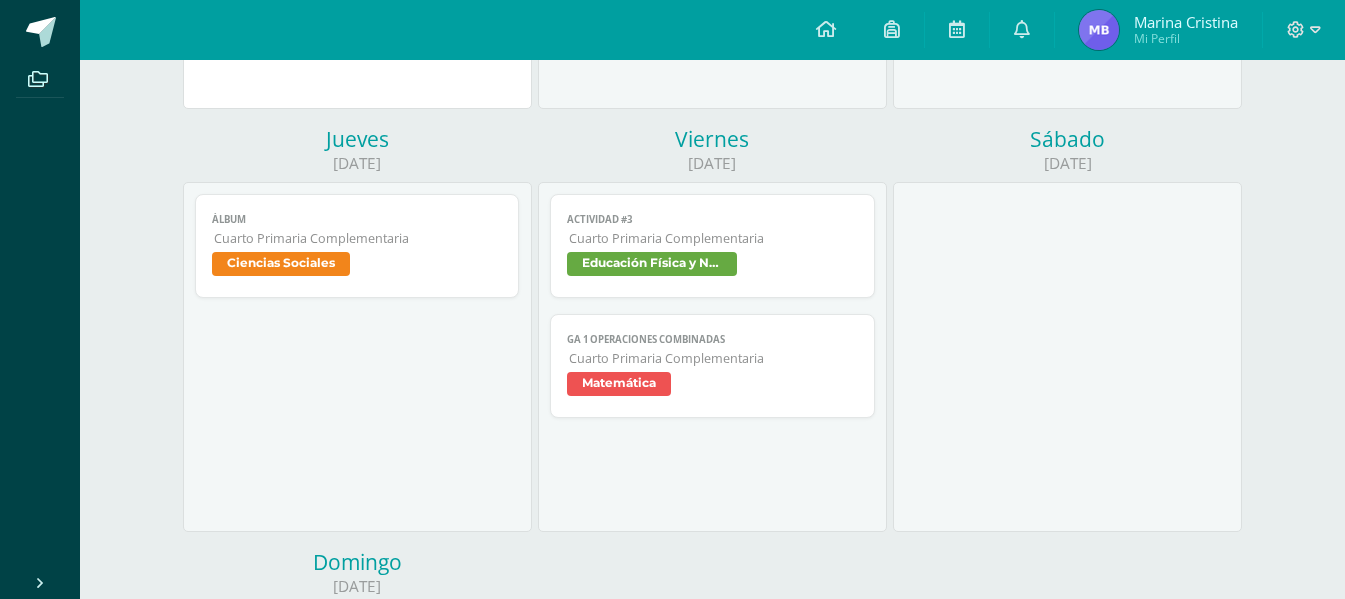 click on "GA 1 Operaciones Combinadas" at bounding box center (712, 339) 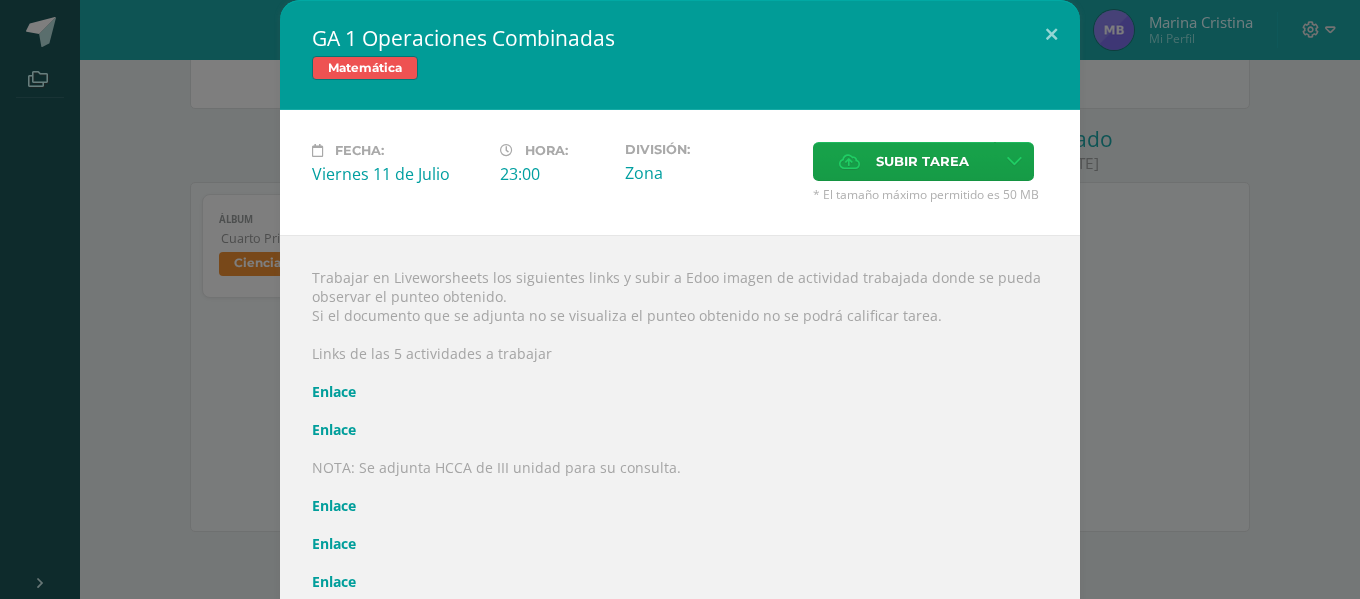 click on "Enlace" at bounding box center [334, 505] 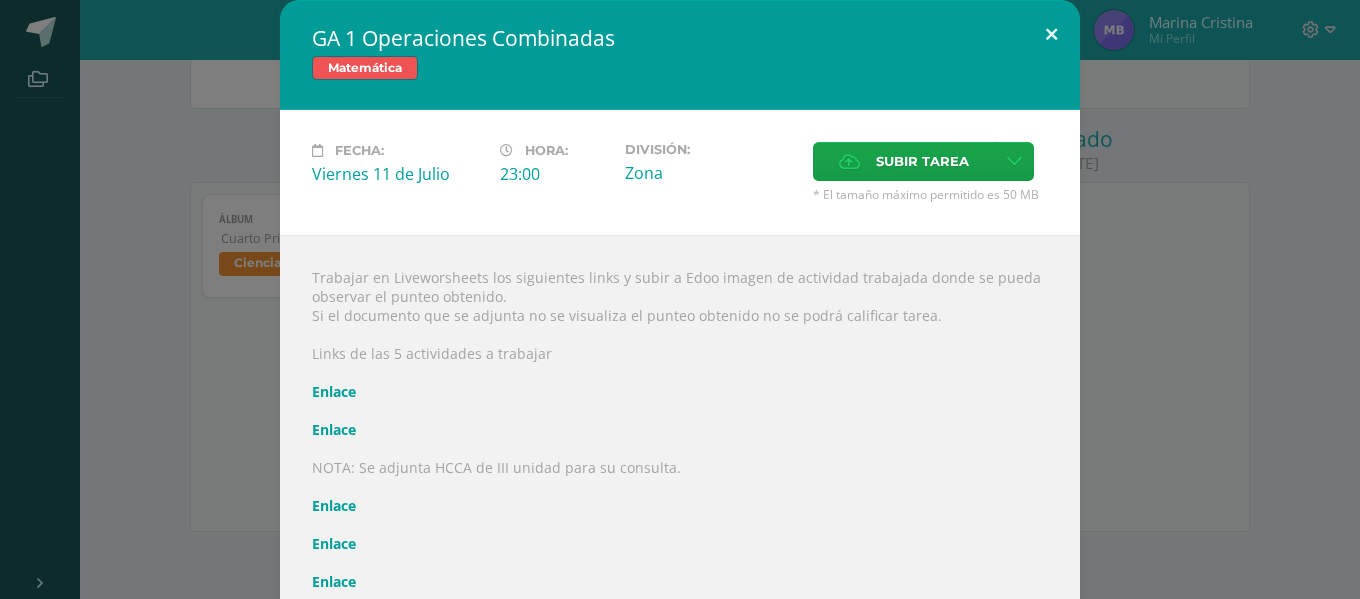 click at bounding box center [1051, 34] 